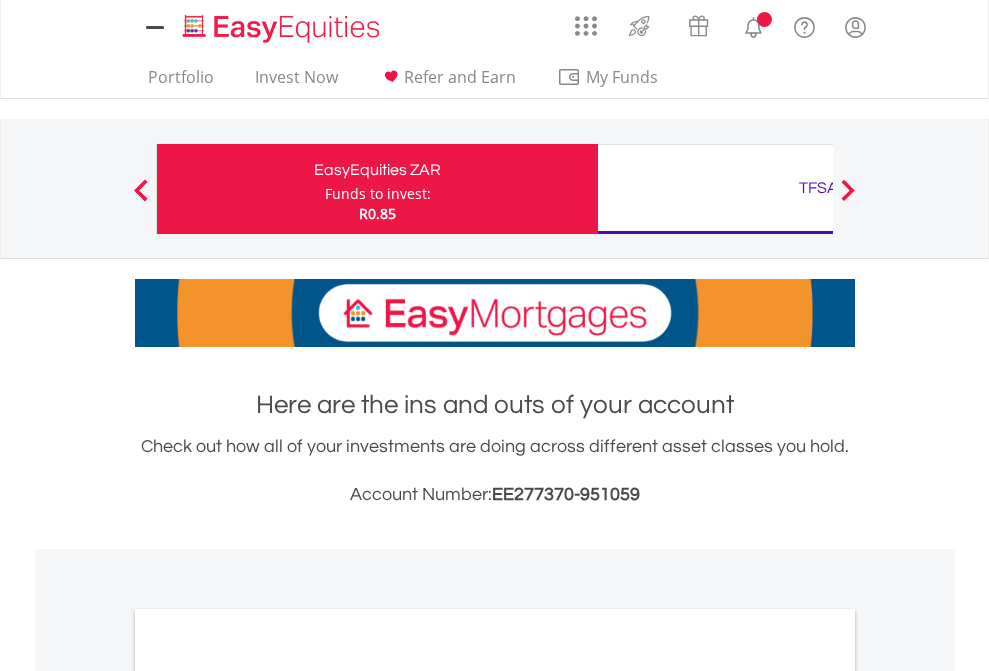 scroll, scrollTop: 0, scrollLeft: 0, axis: both 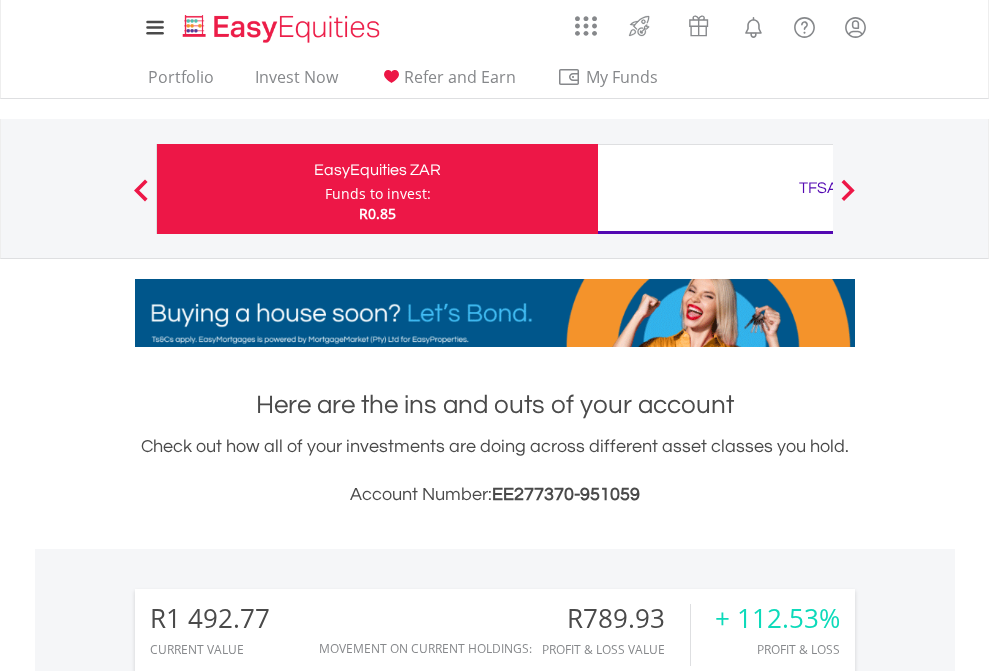 click on "Funds to invest:" at bounding box center (378, 194) 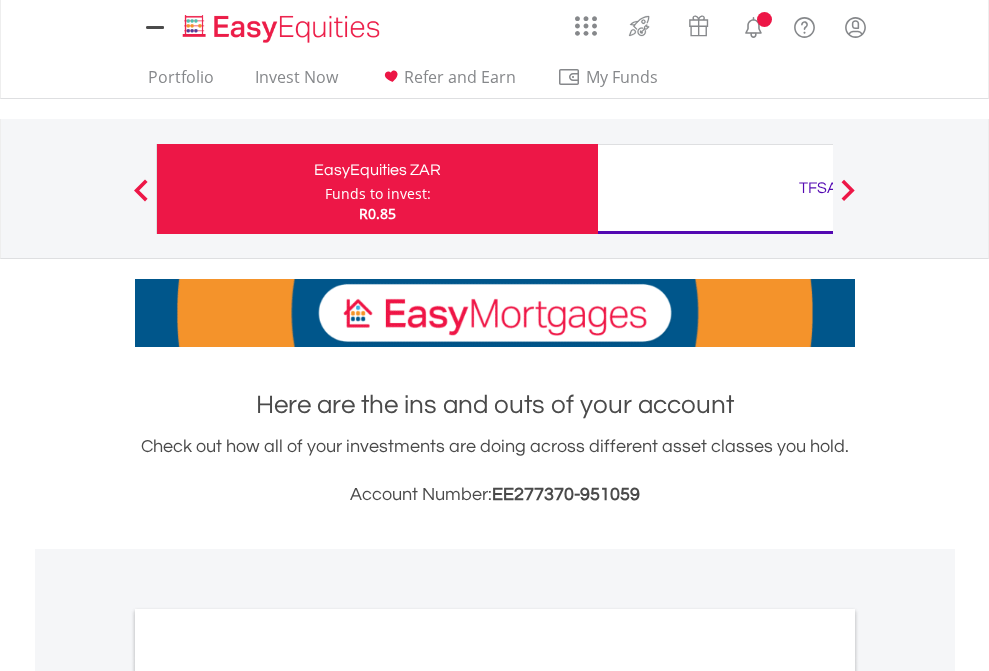 scroll, scrollTop: 0, scrollLeft: 0, axis: both 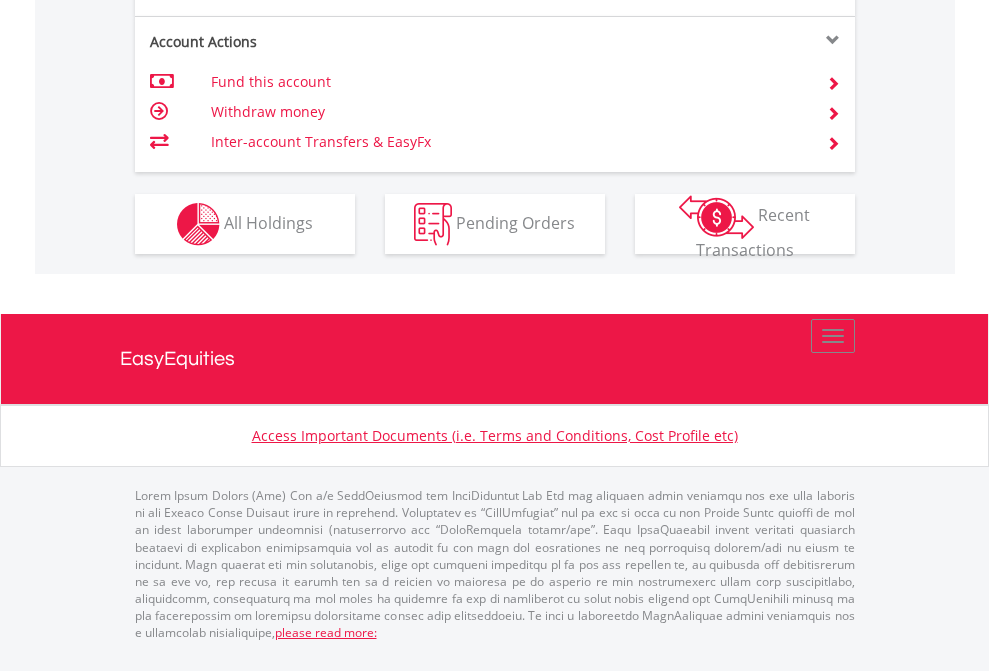 click on "Investment types" at bounding box center [706, -337] 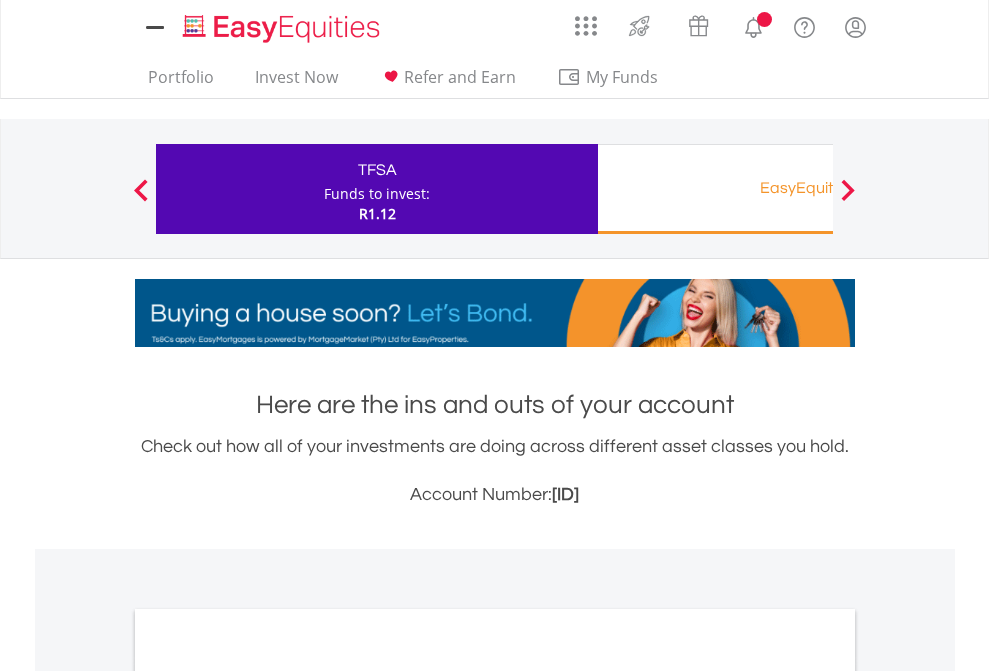 scroll, scrollTop: 0, scrollLeft: 0, axis: both 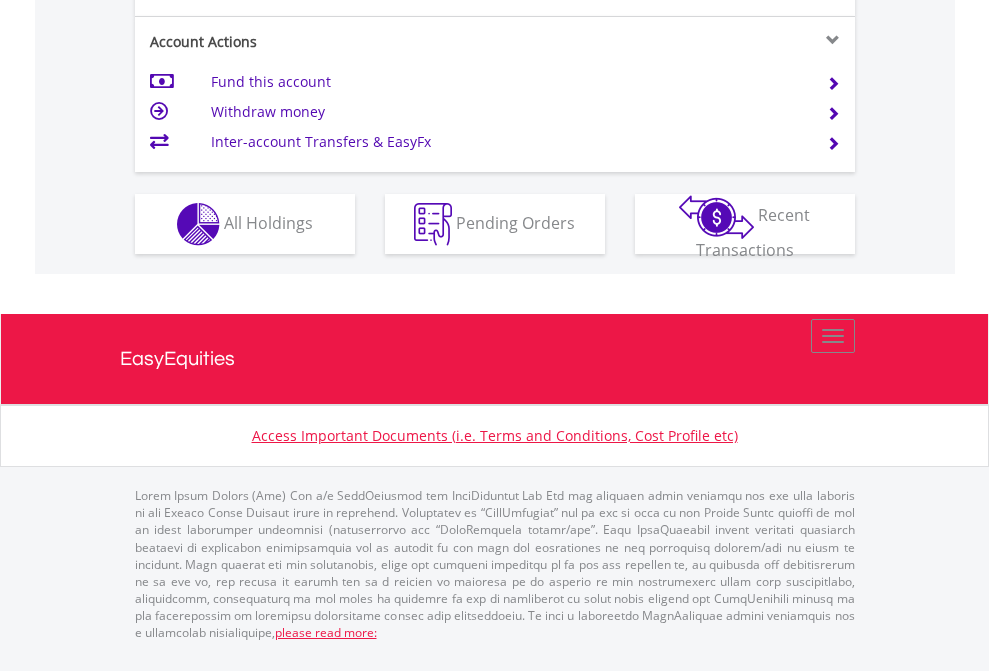 click on "Investment types" at bounding box center (706, -337) 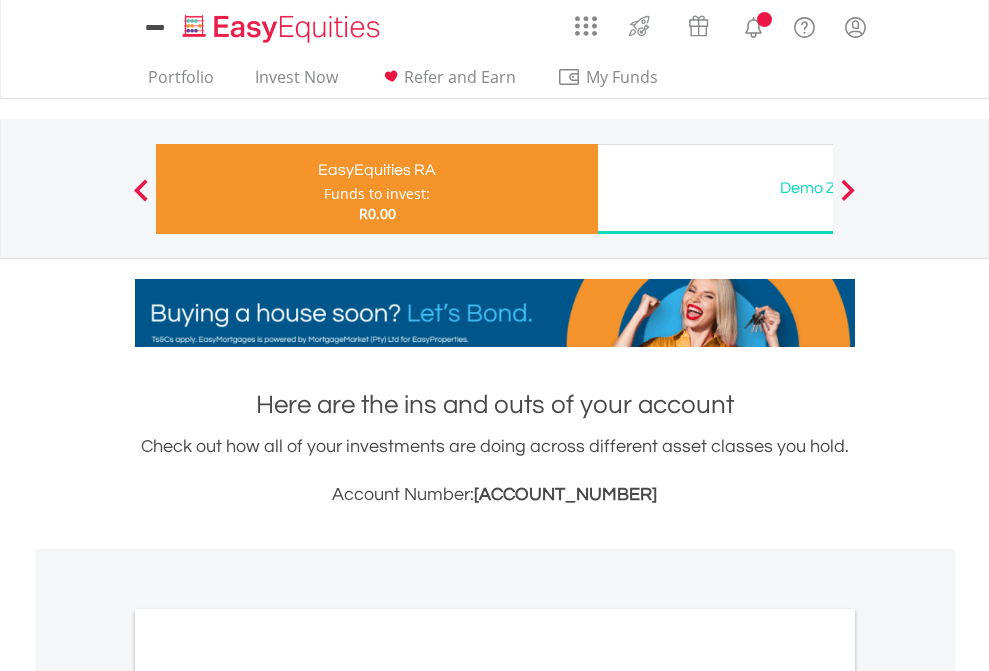 scroll, scrollTop: 0, scrollLeft: 0, axis: both 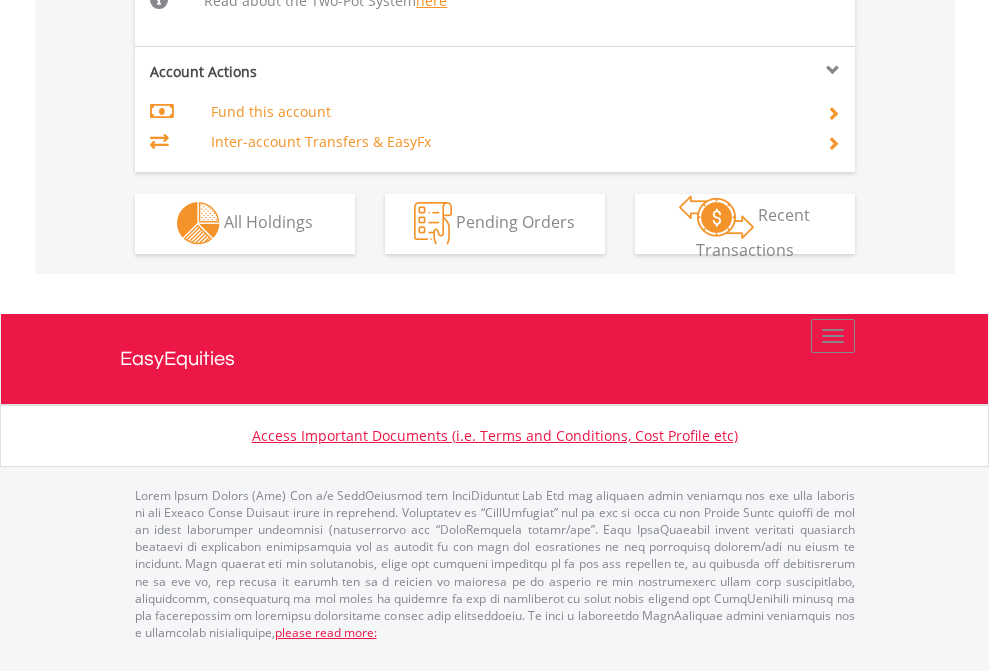 click on "Investment types" at bounding box center [706, -534] 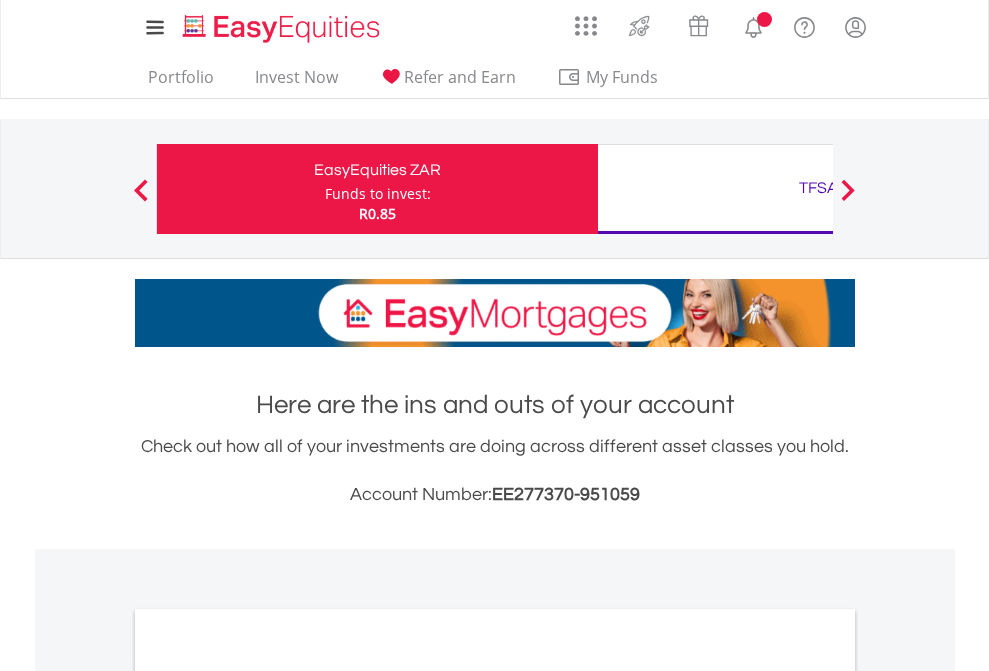 scroll, scrollTop: 1202, scrollLeft: 0, axis: vertical 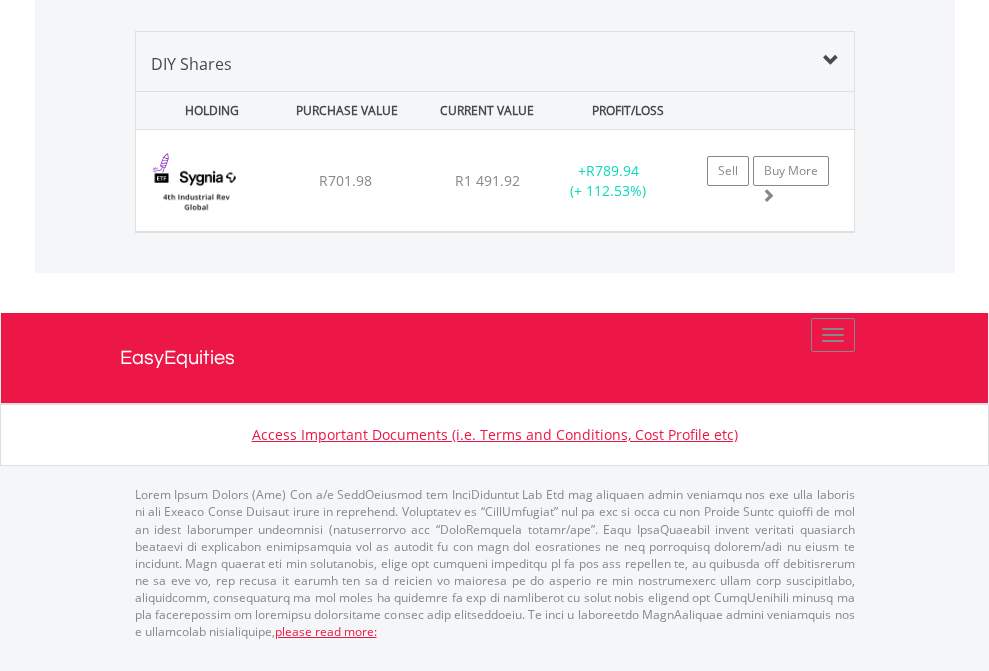 click on "TFSA" at bounding box center [818, -1339] 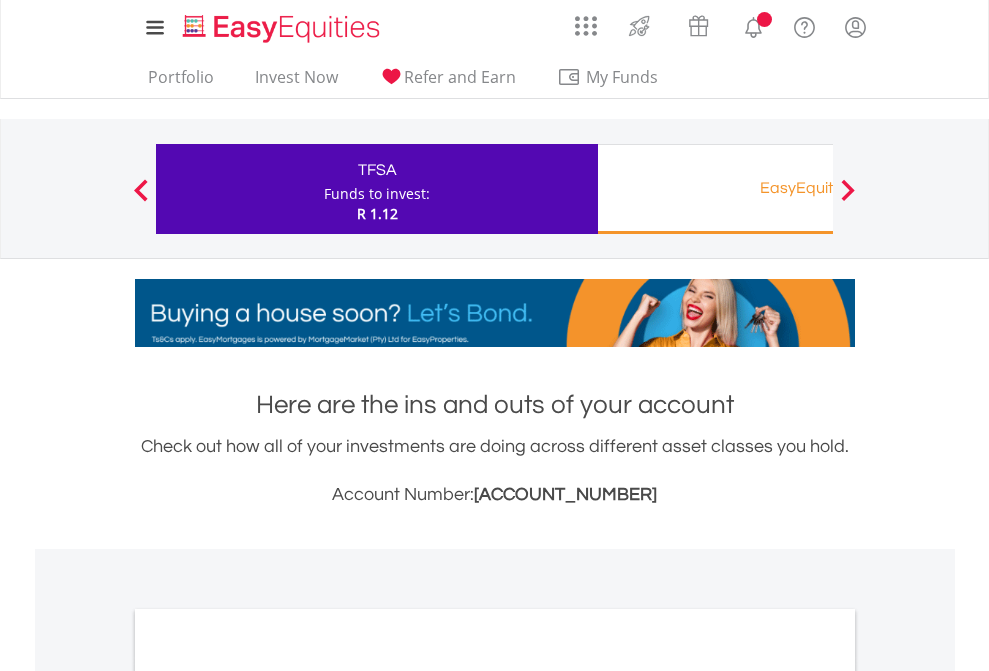 scroll, scrollTop: 1202, scrollLeft: 0, axis: vertical 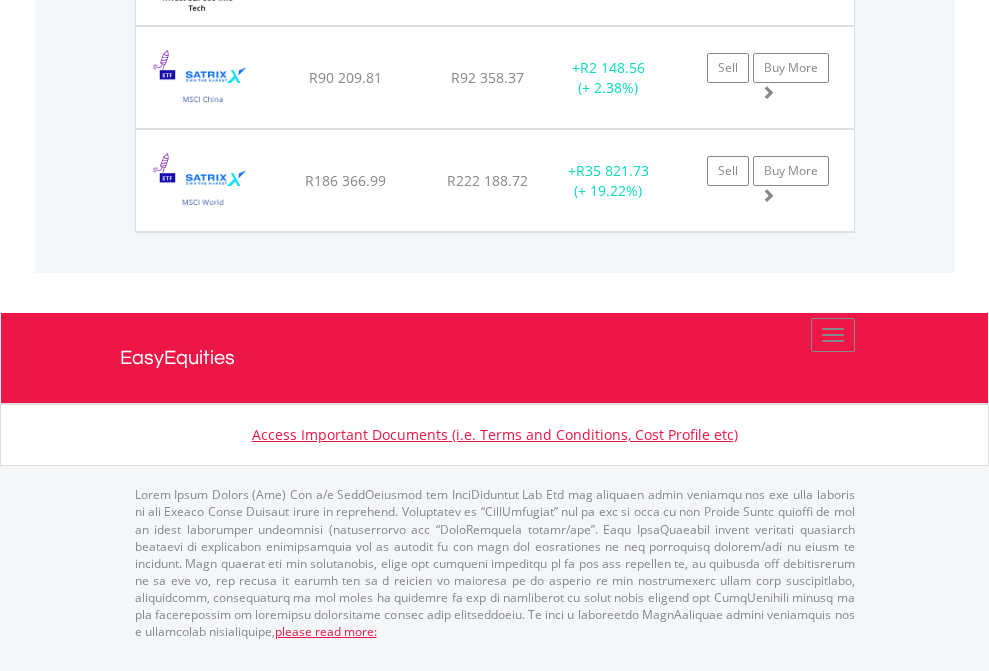 click on "EasyEquities RA" at bounding box center [818, -1625] 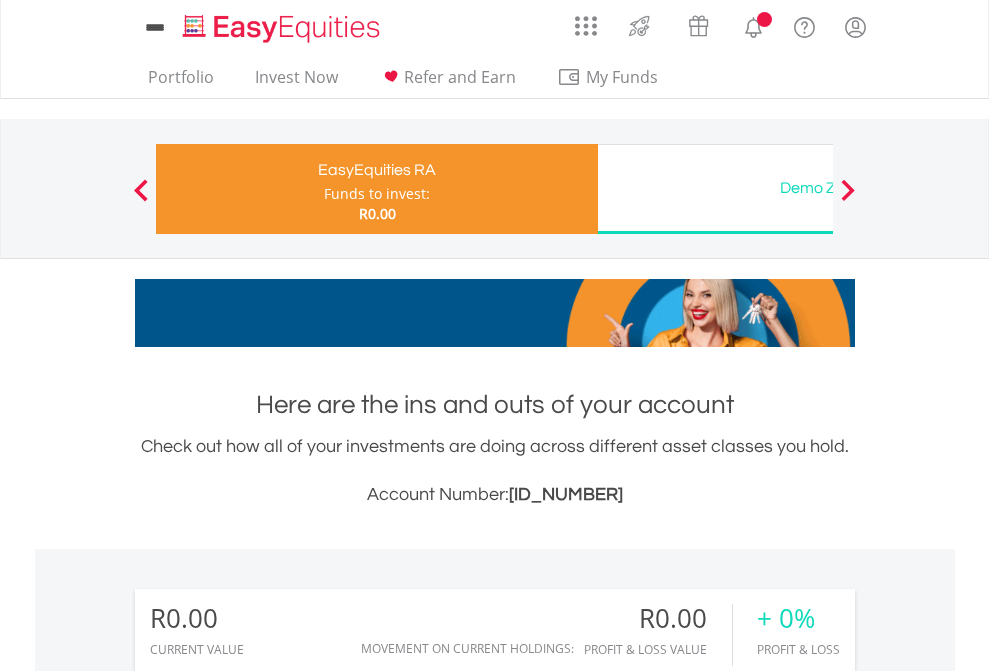 scroll, scrollTop: 0, scrollLeft: 0, axis: both 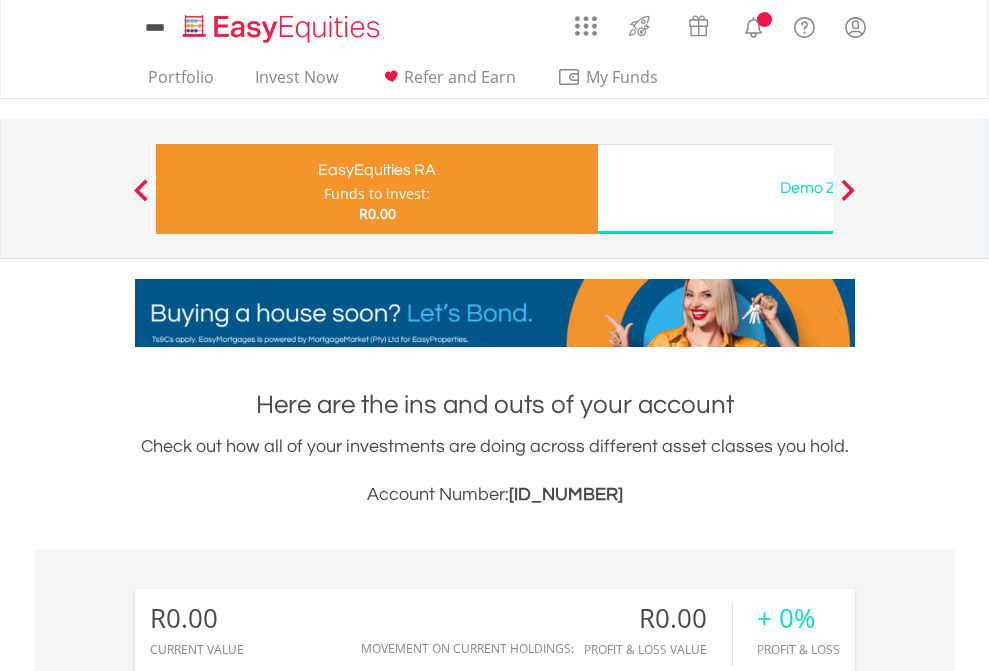 click on "All Holdings" at bounding box center [268, 1412] 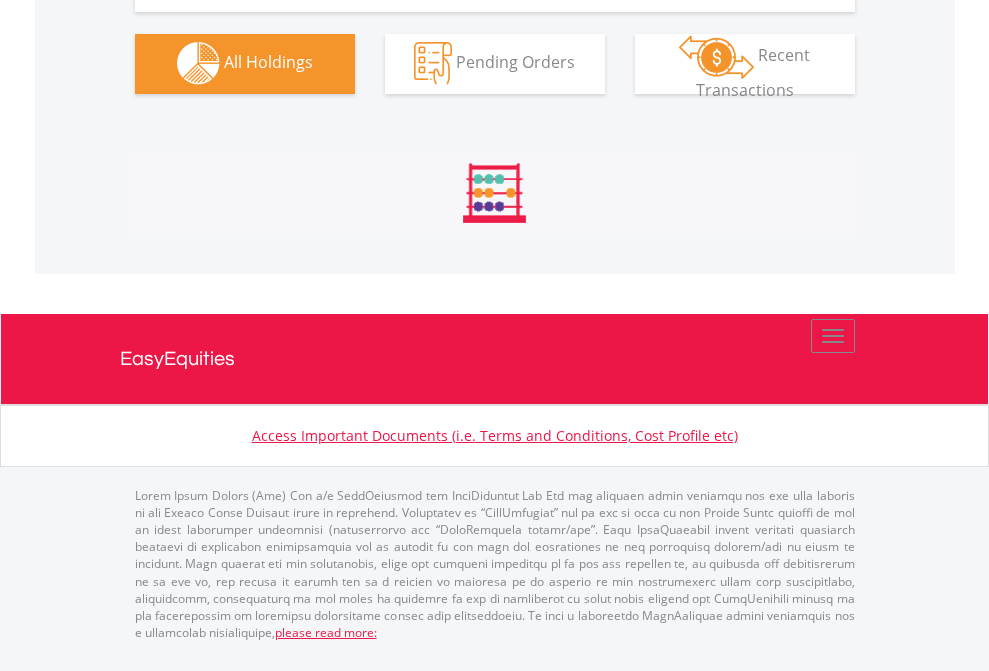 scroll, scrollTop: 1980, scrollLeft: 0, axis: vertical 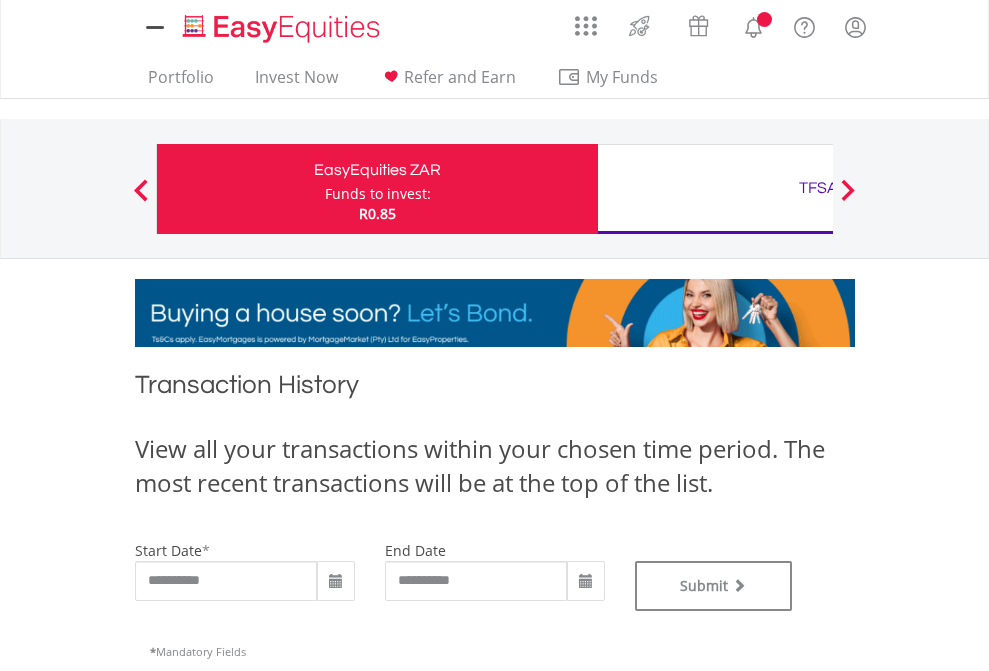 type on "**********" 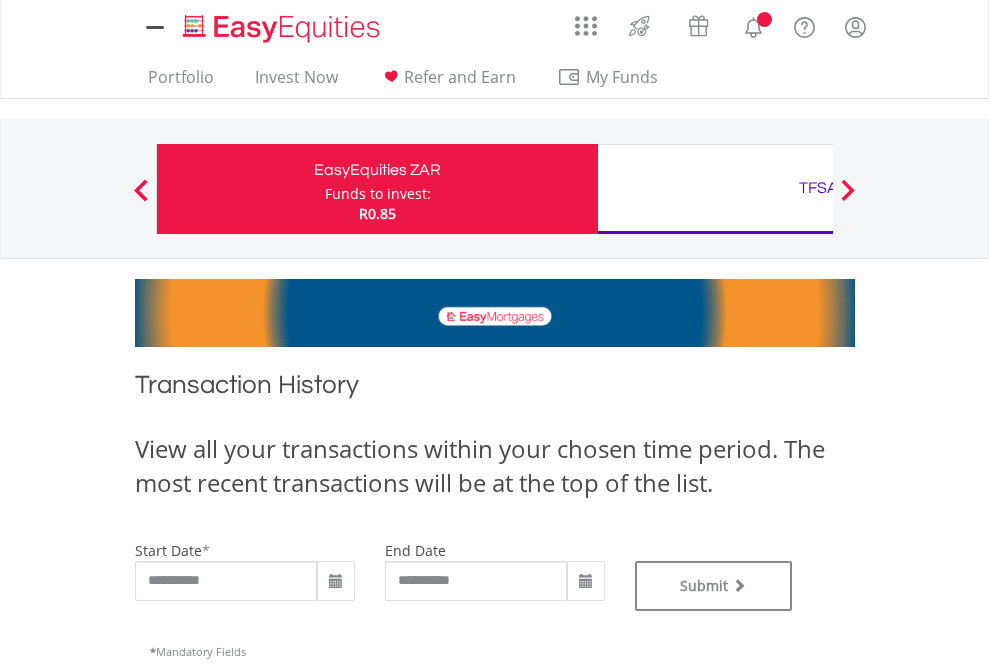 type on "**********" 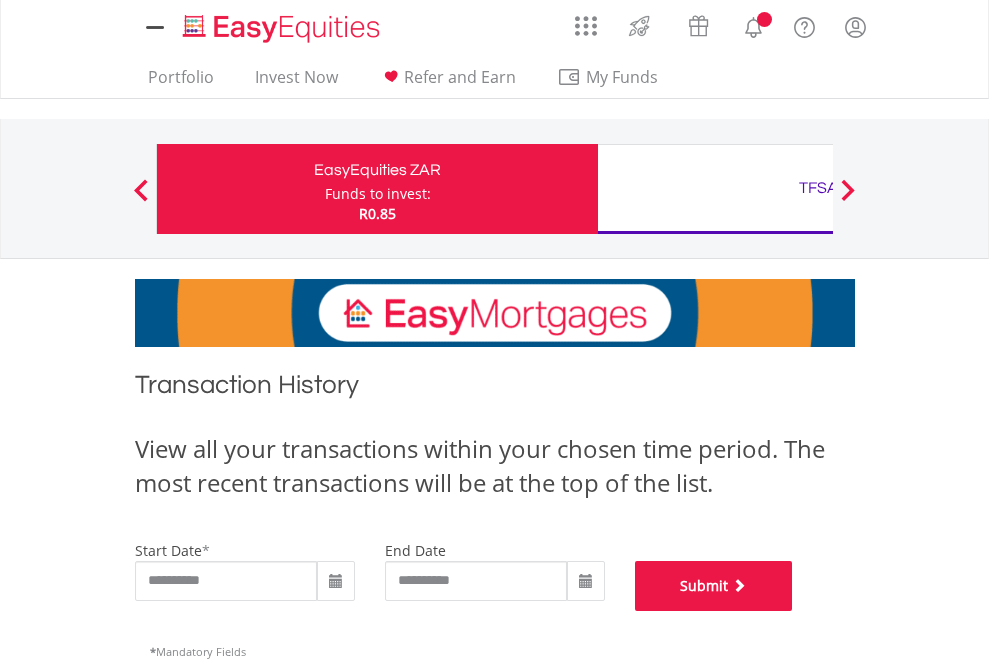 click on "Submit" at bounding box center (714, 586) 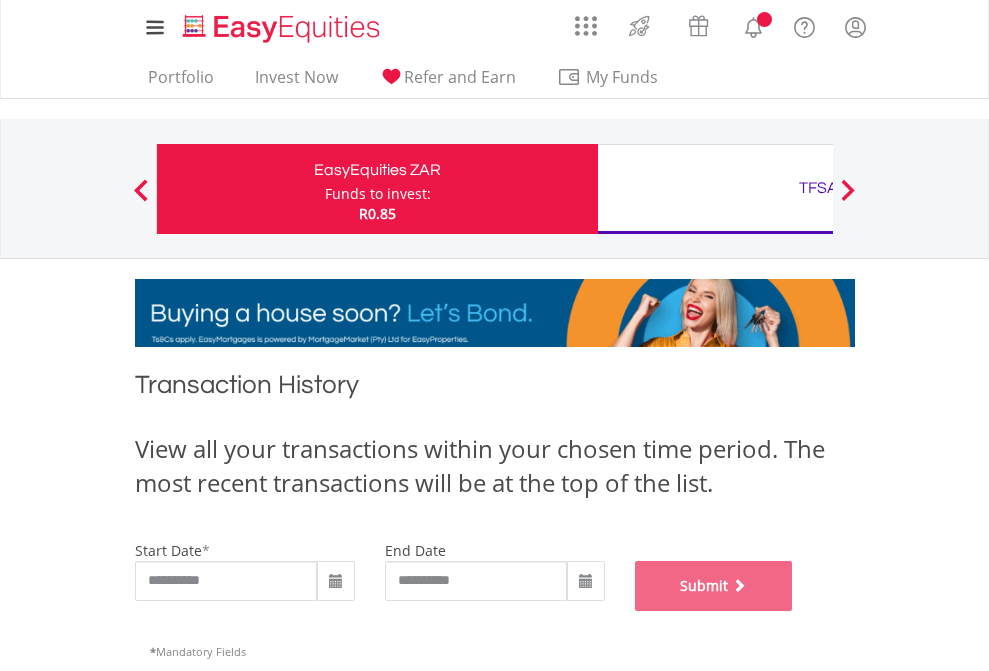 scroll, scrollTop: 811, scrollLeft: 0, axis: vertical 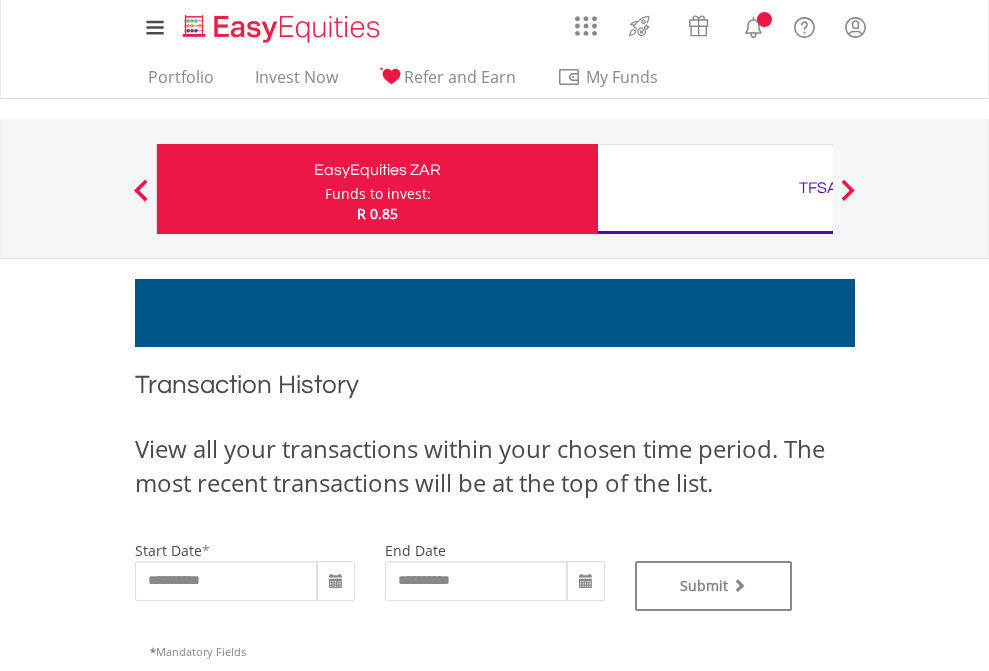 click on "TFSA" at bounding box center (818, 188) 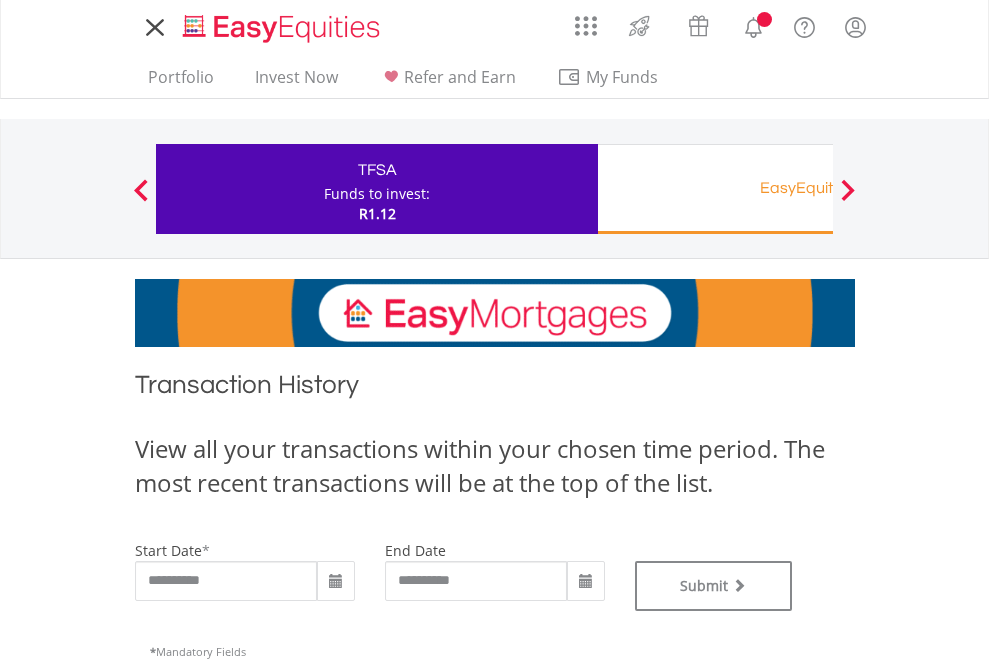 scroll, scrollTop: 0, scrollLeft: 0, axis: both 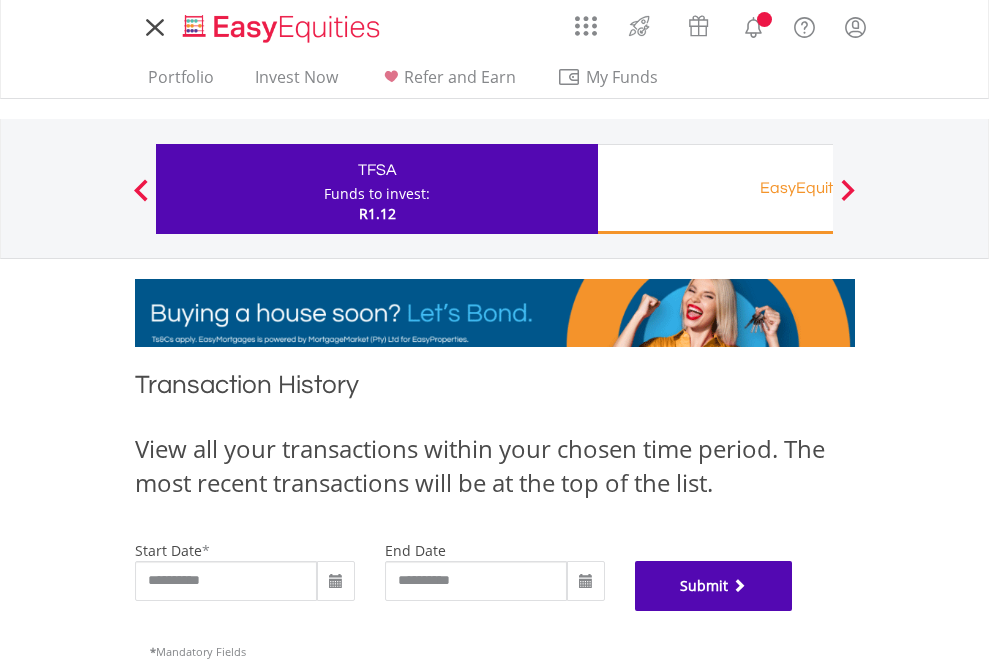 click on "Submit" at bounding box center [714, 586] 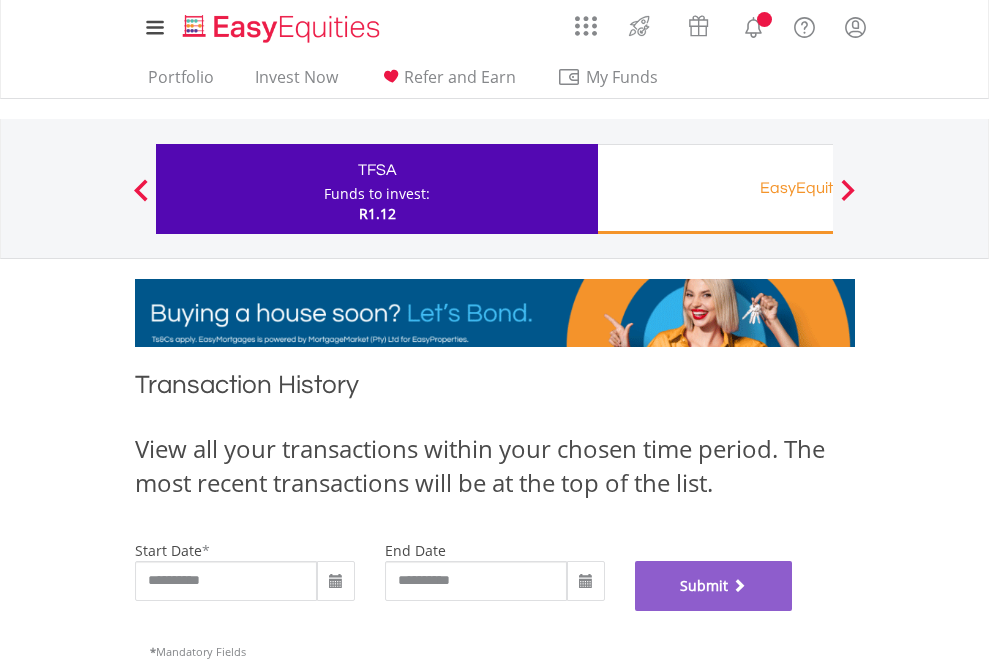scroll, scrollTop: 811, scrollLeft: 0, axis: vertical 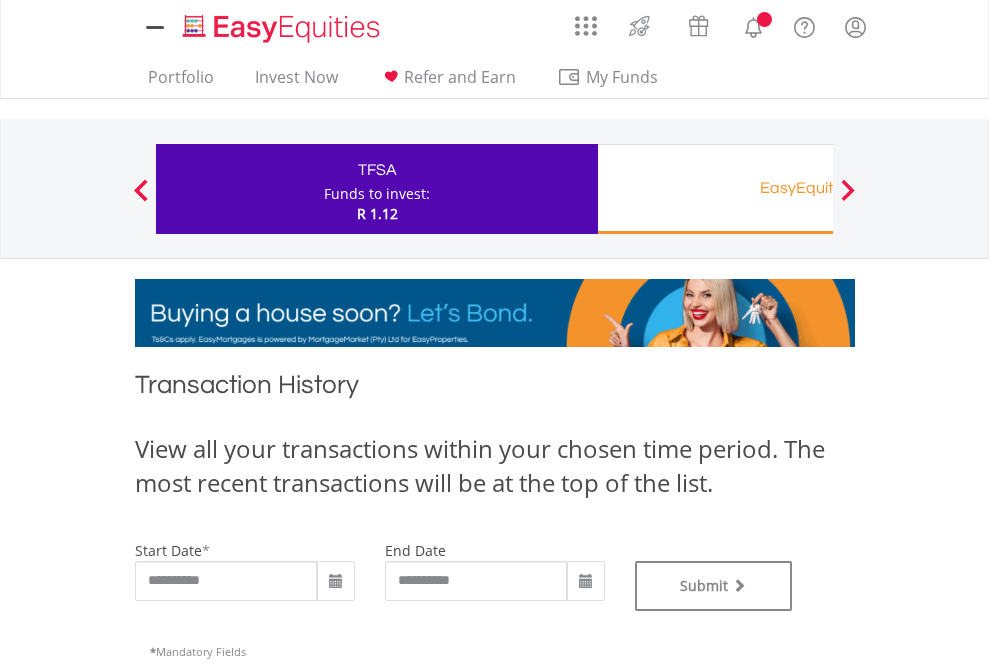 click on "EasyEquities RA" at bounding box center [818, 188] 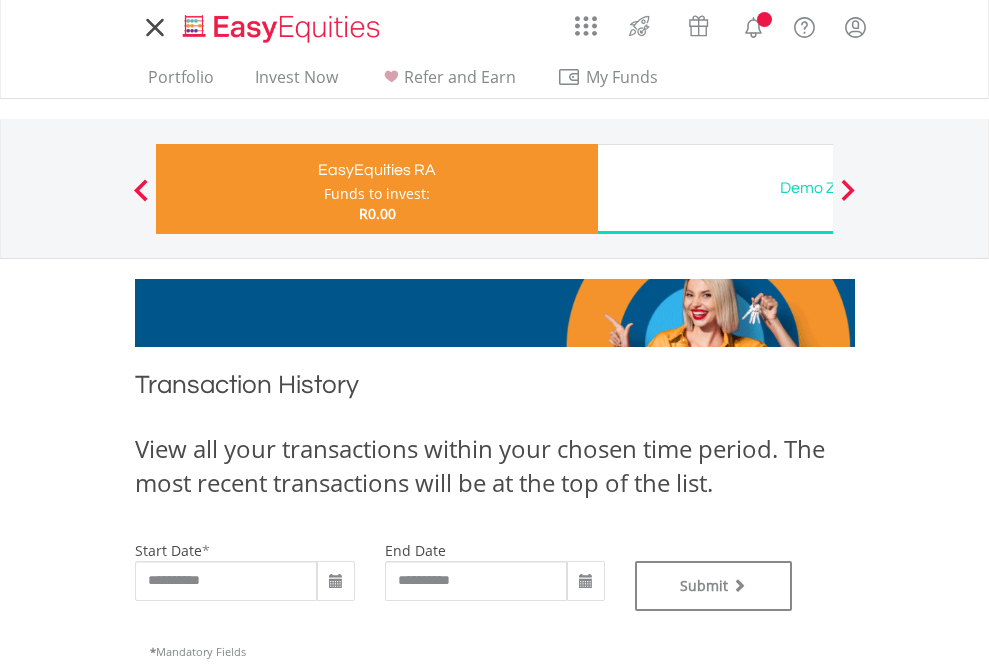 scroll, scrollTop: 0, scrollLeft: 0, axis: both 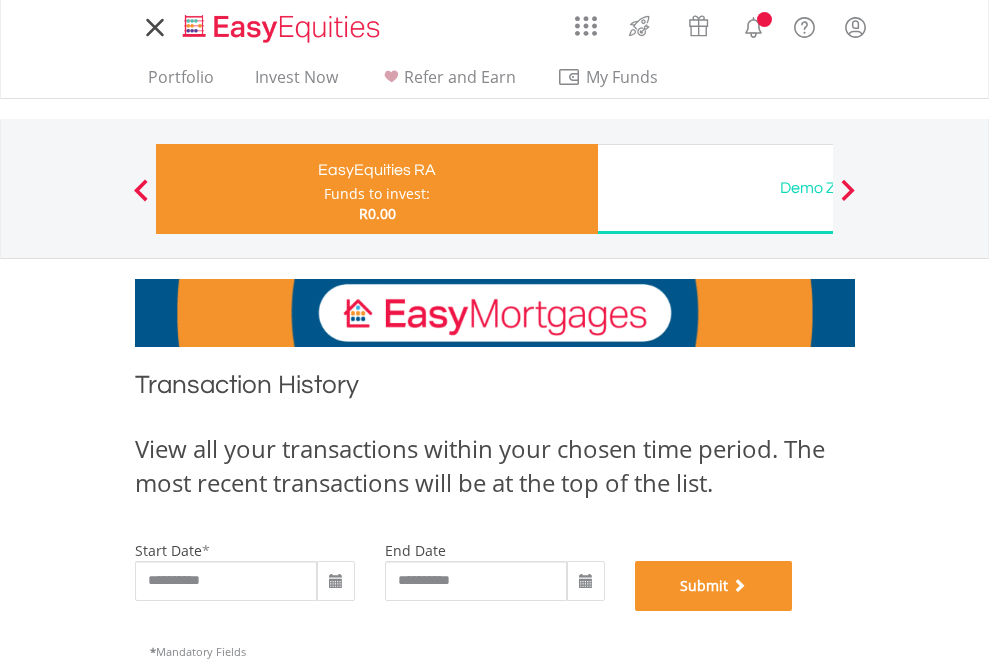 click on "Submit" at bounding box center (714, 586) 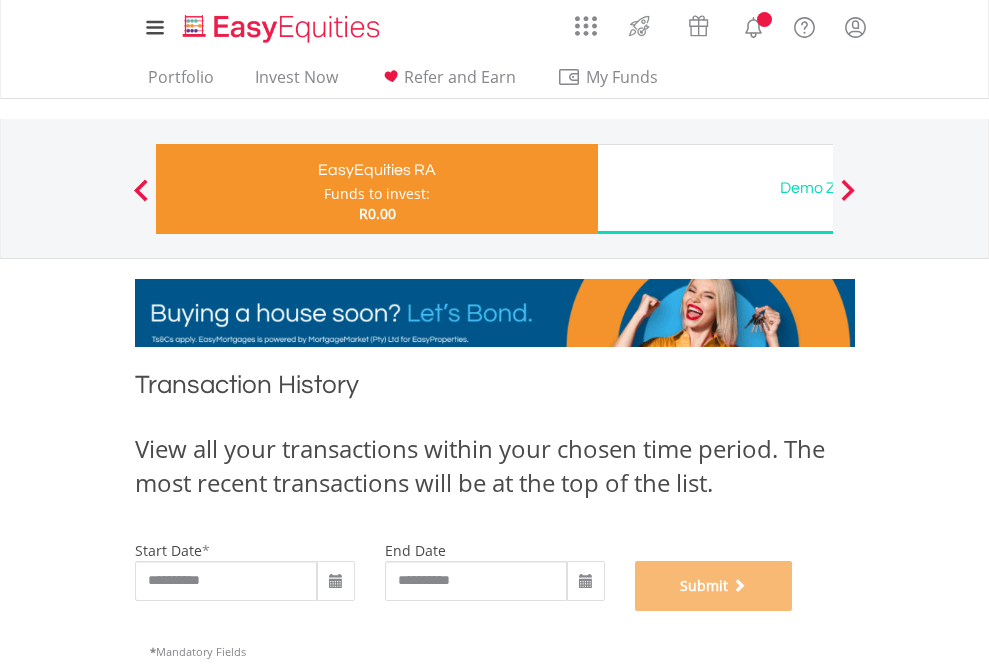 scroll, scrollTop: 811, scrollLeft: 0, axis: vertical 